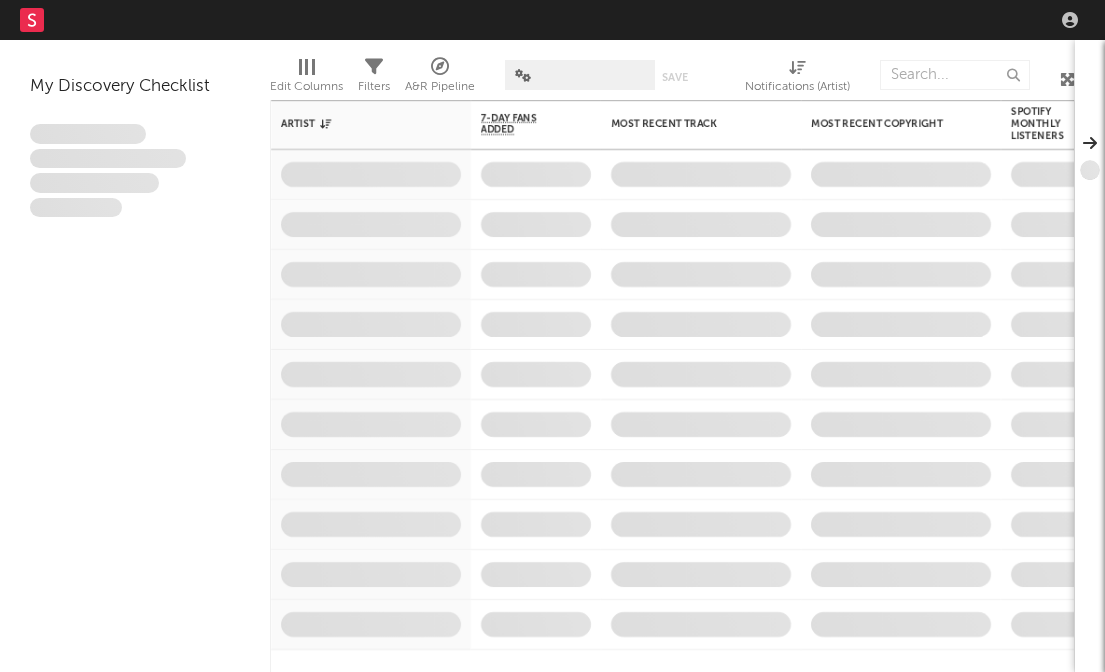 scroll, scrollTop: 0, scrollLeft: 0, axis: both 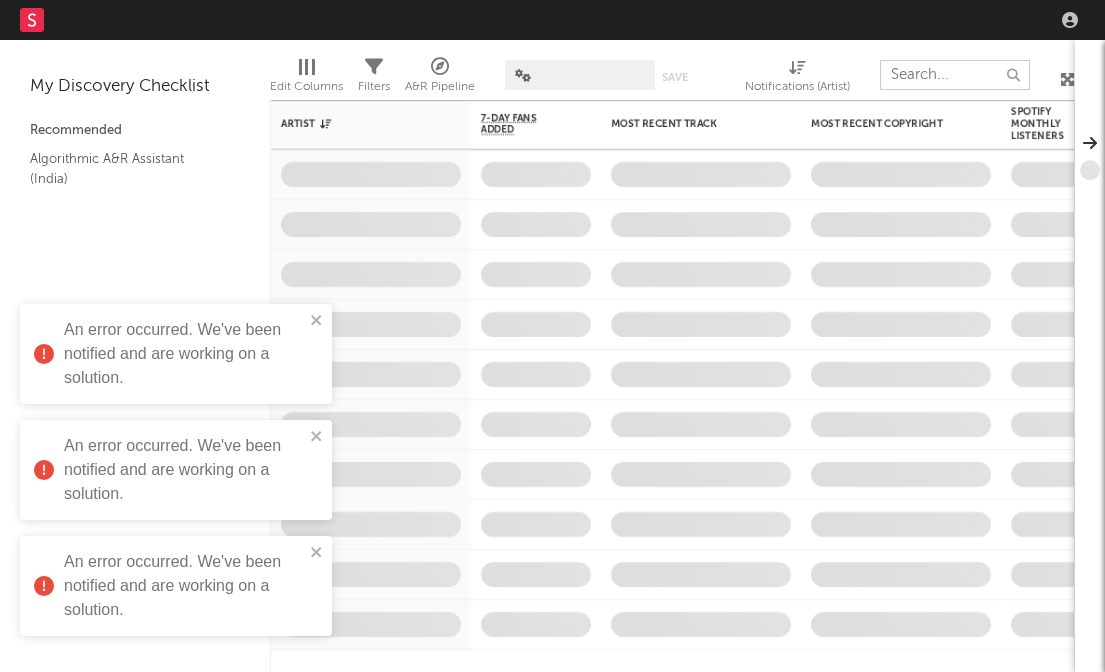 click at bounding box center (955, 75) 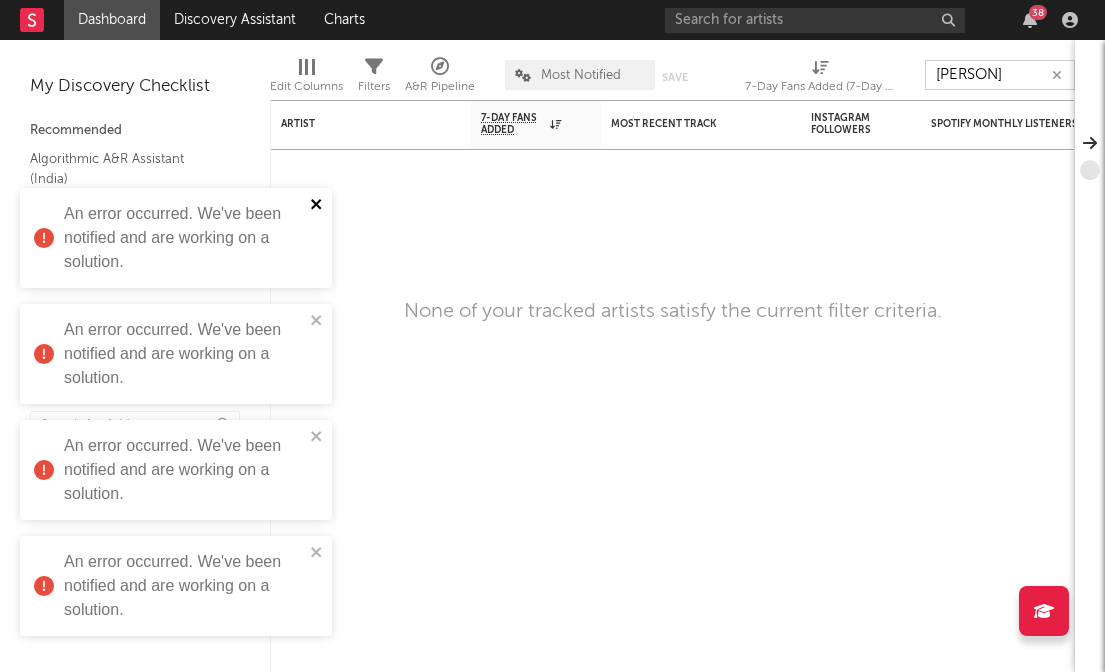 type on "[PERSON]" 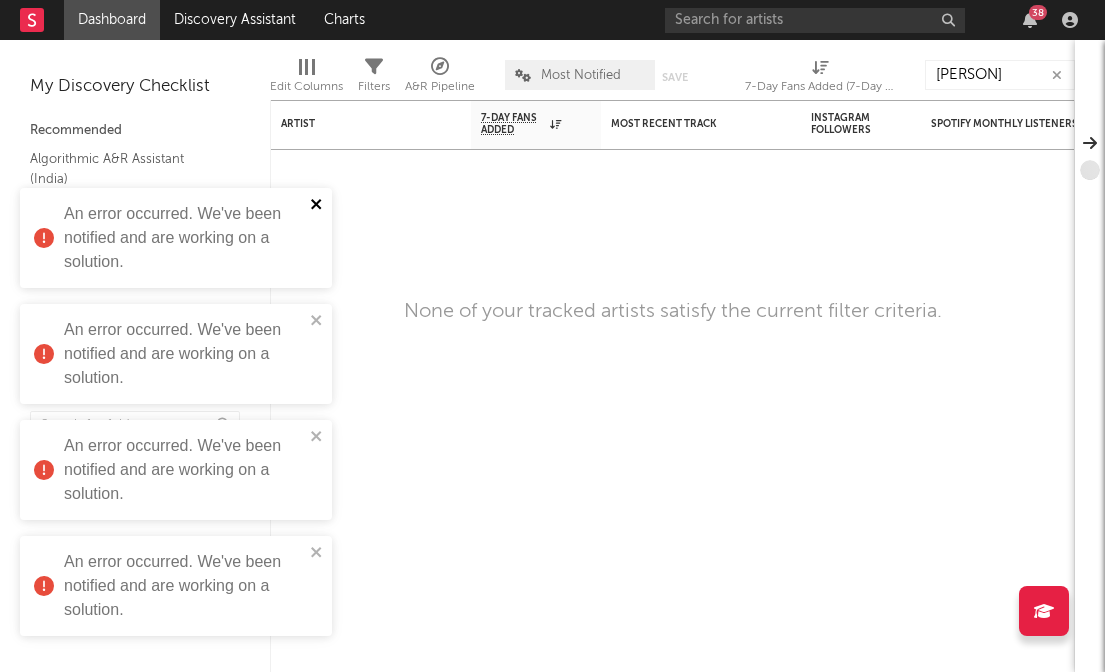 click 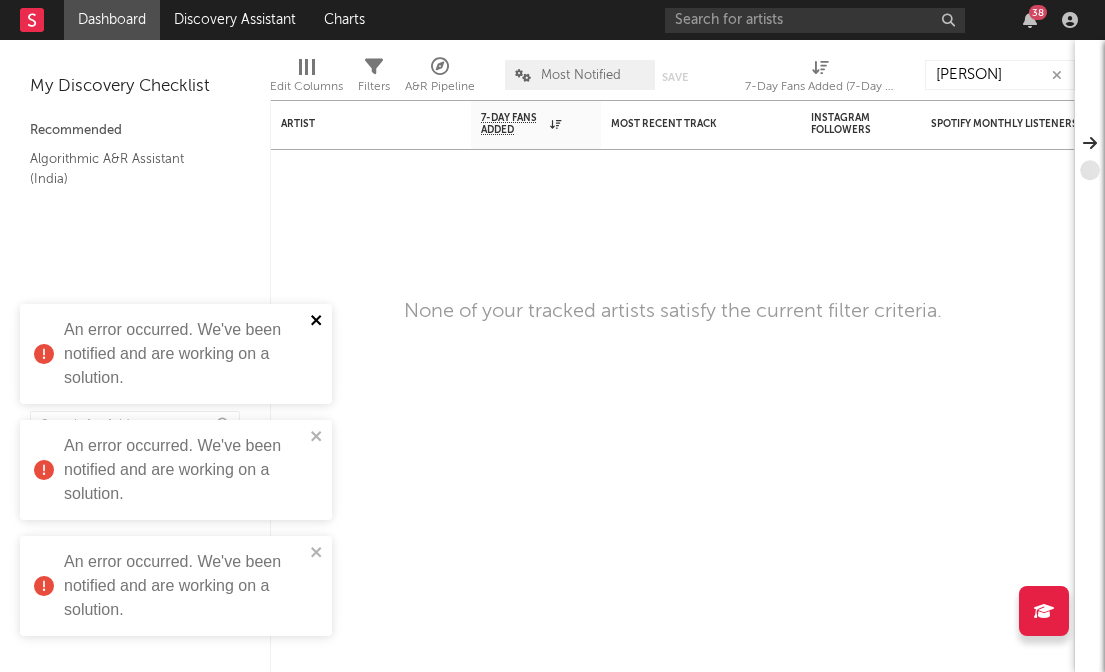 click 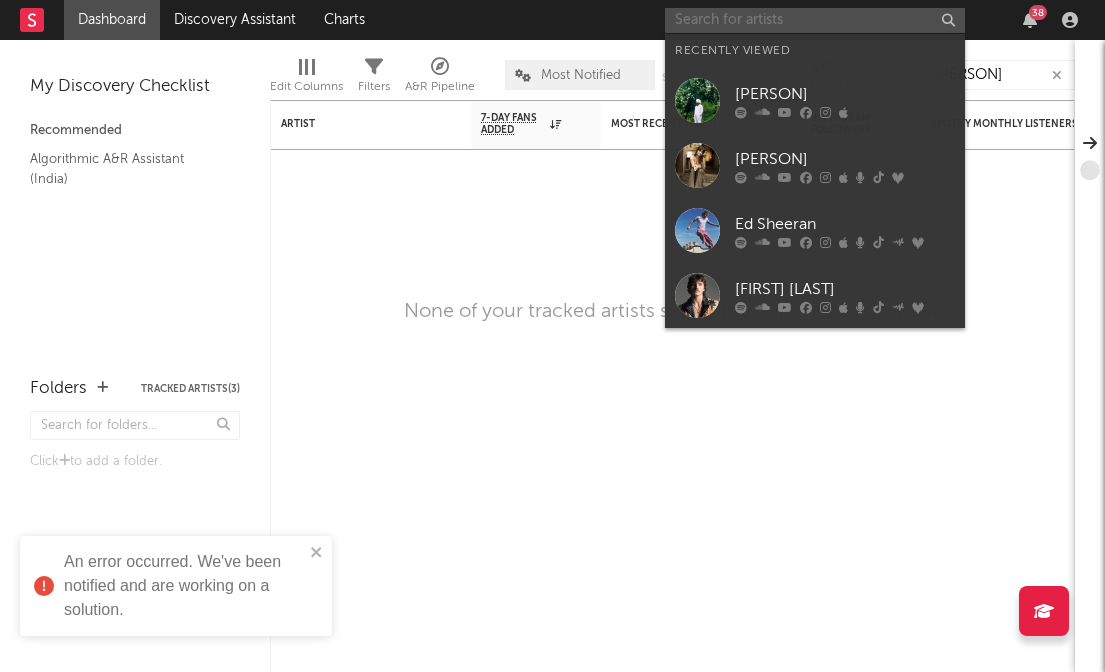click at bounding box center (815, 20) 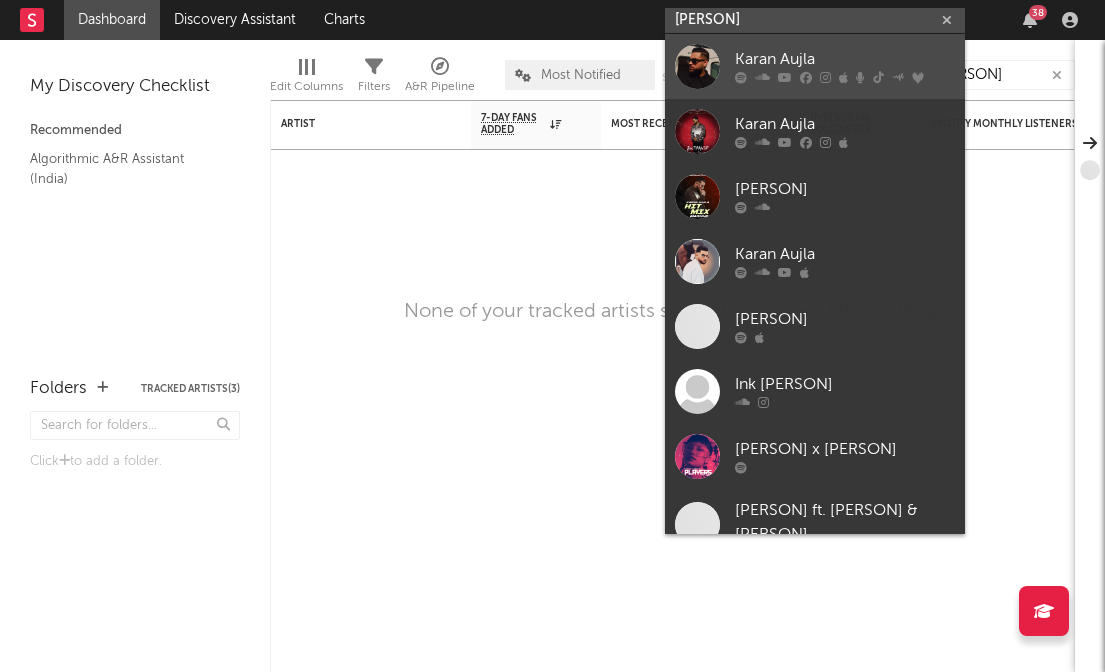 type on "[PERSON]" 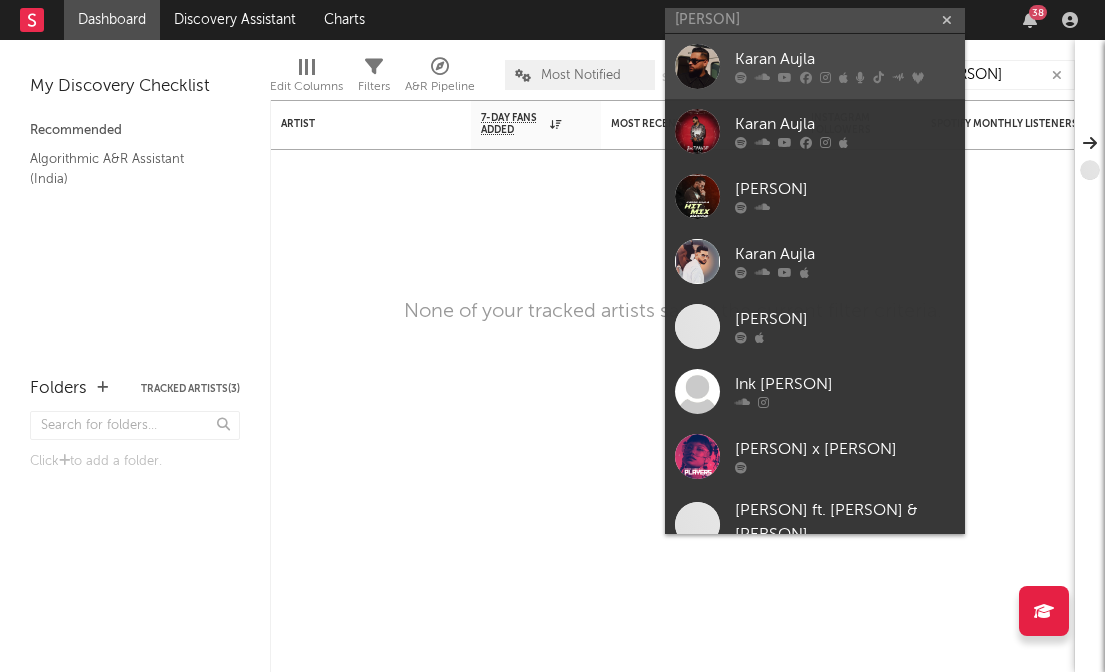 click on "Karan Aujla" at bounding box center (845, 60) 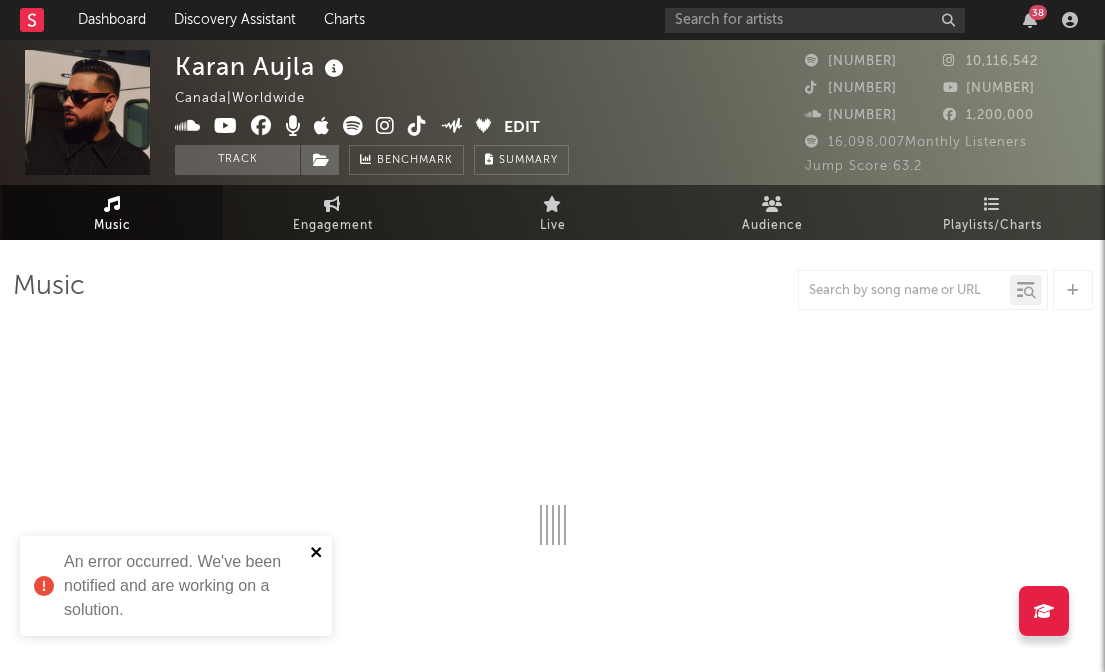 click 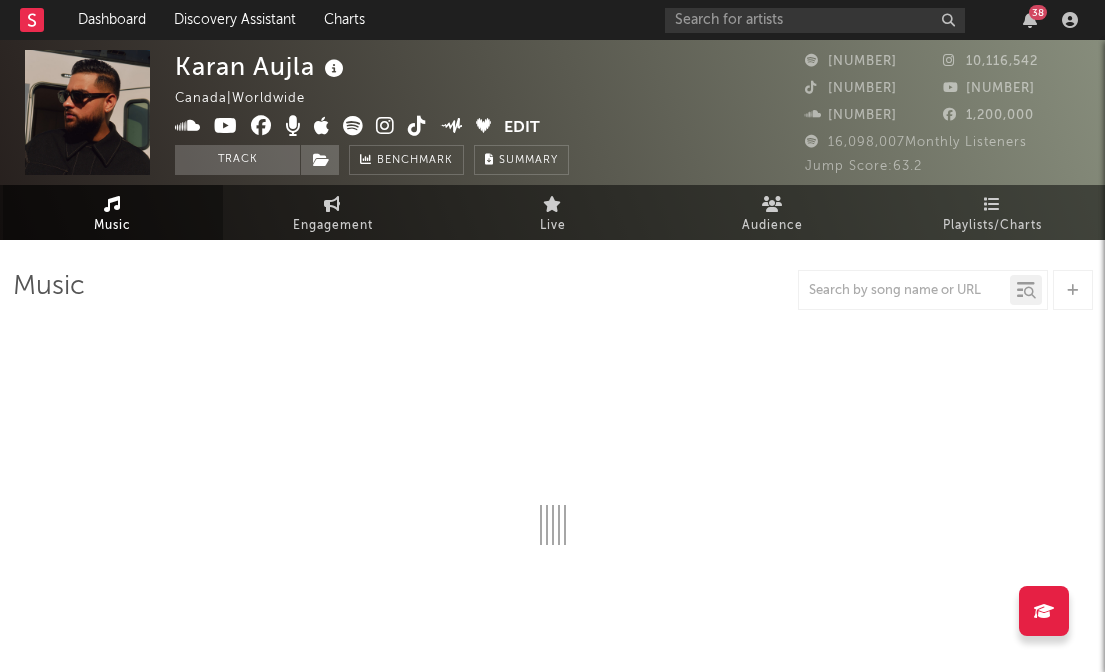 select on "6m" 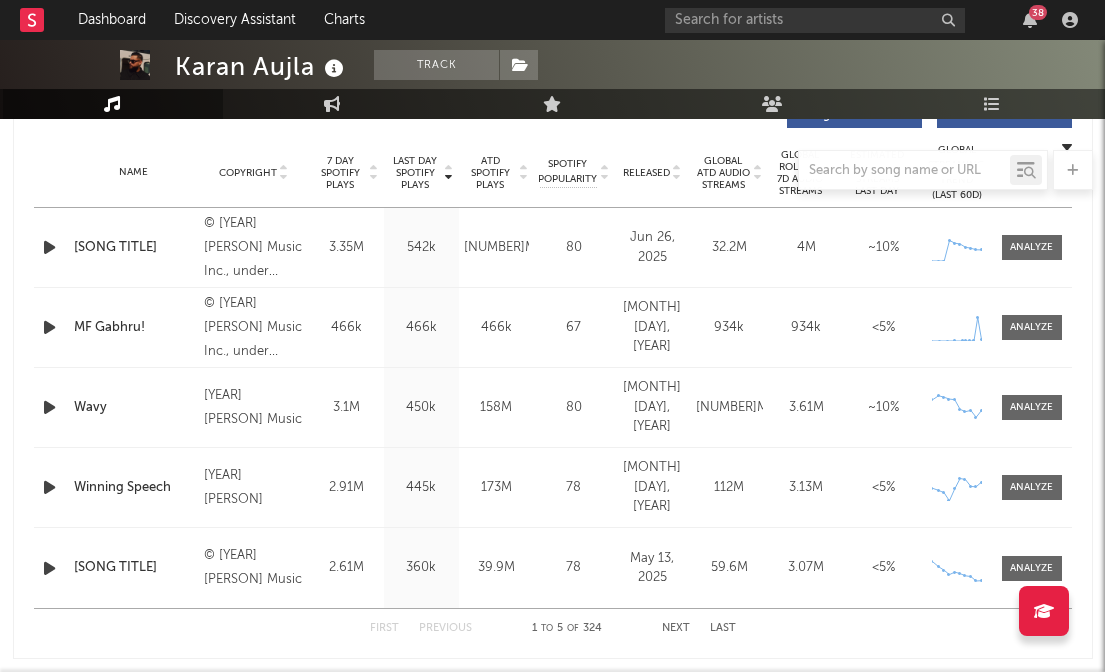 scroll, scrollTop: 807, scrollLeft: 0, axis: vertical 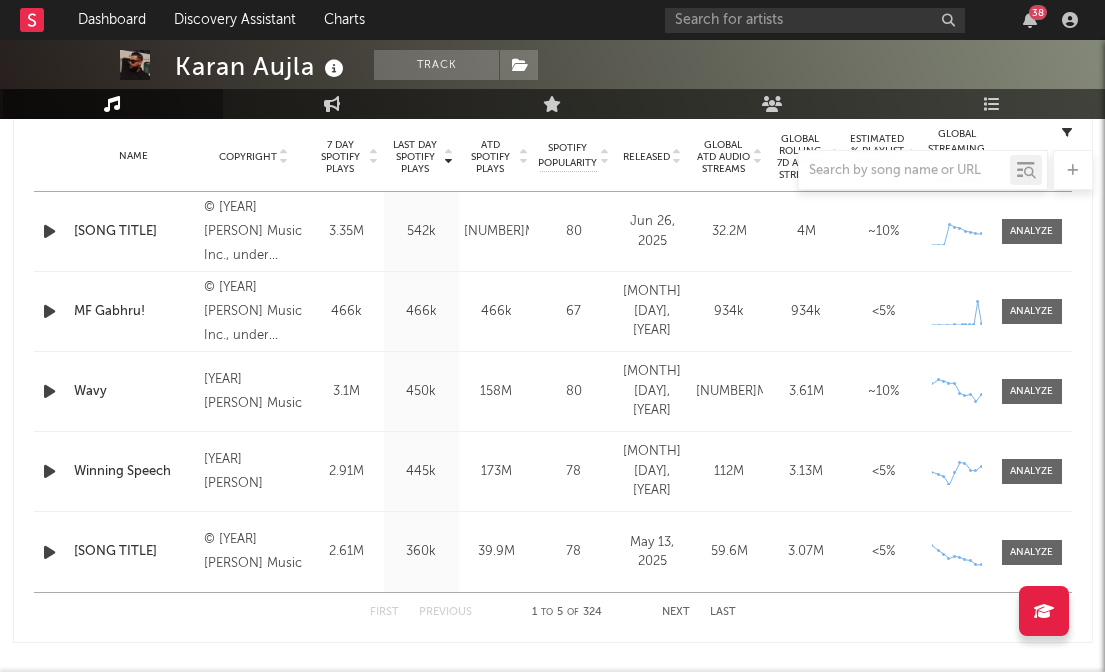 click on "MF Gabhru!" at bounding box center [134, 312] 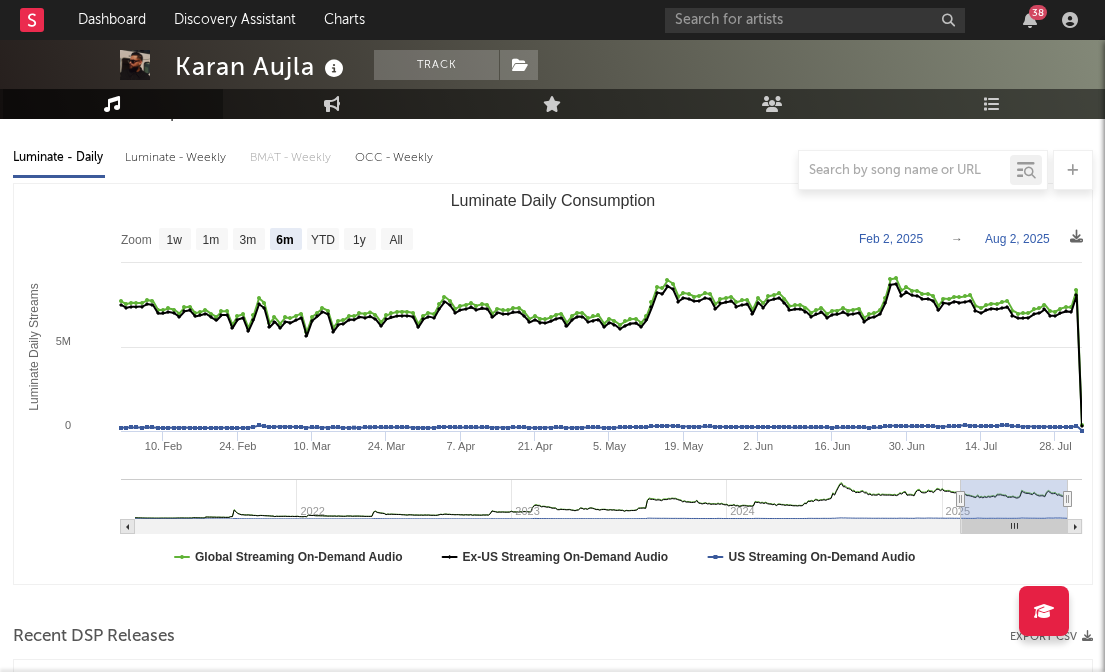 scroll, scrollTop: 0, scrollLeft: 0, axis: both 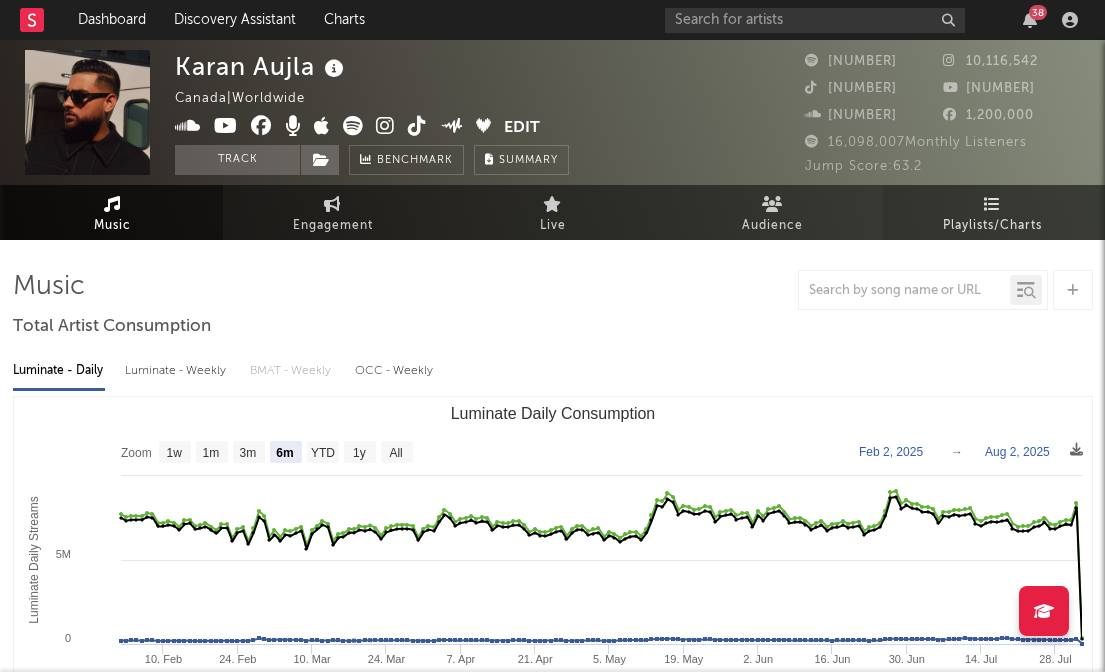 click on "Playlists/Charts" at bounding box center [992, 226] 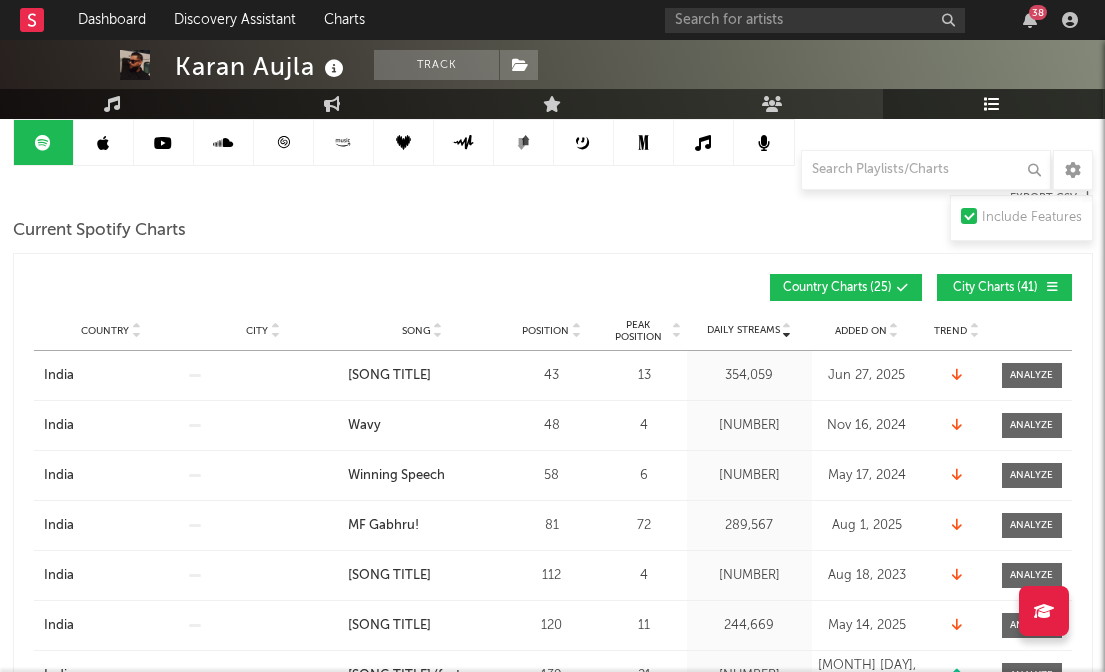 scroll, scrollTop: 192, scrollLeft: 0, axis: vertical 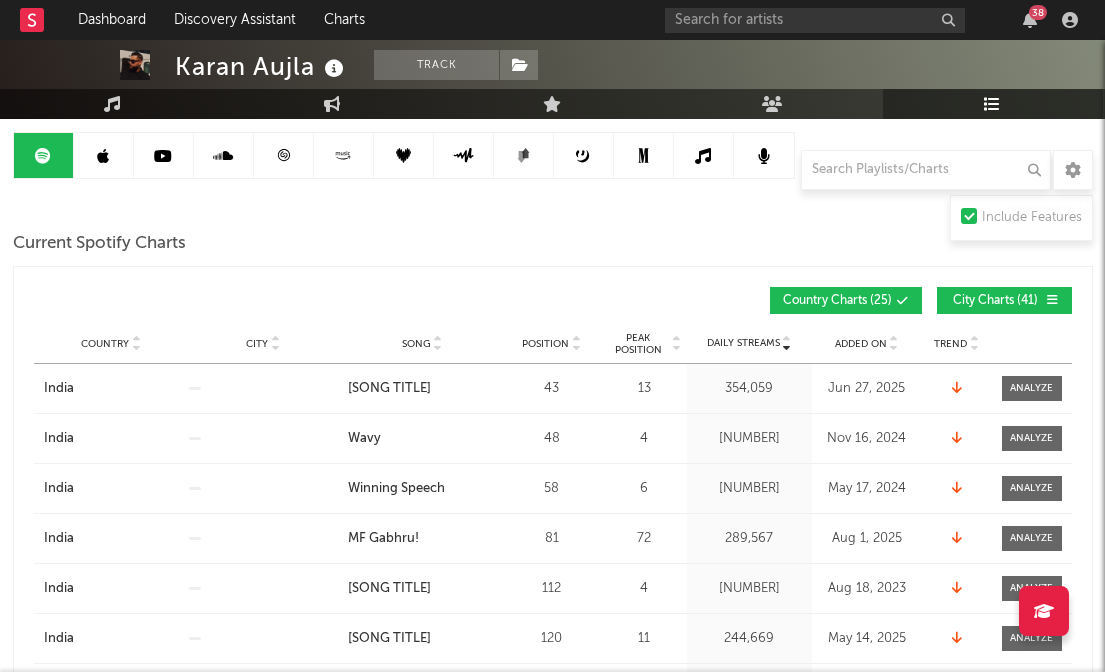 click at bounding box center [104, 155] 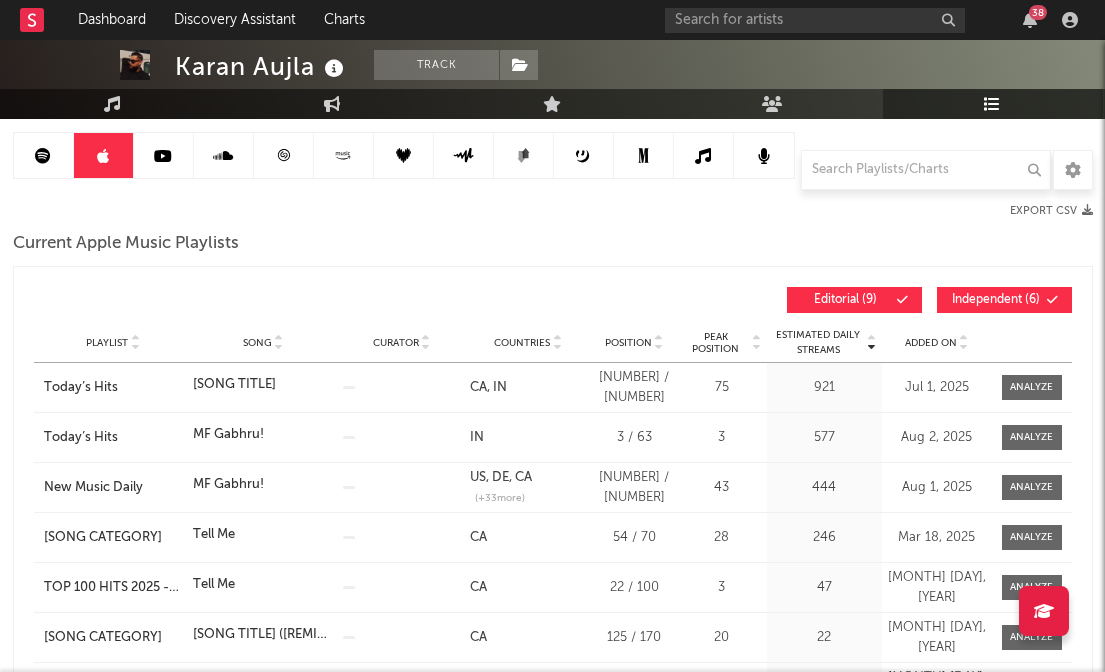 click at bounding box center (659, 347) 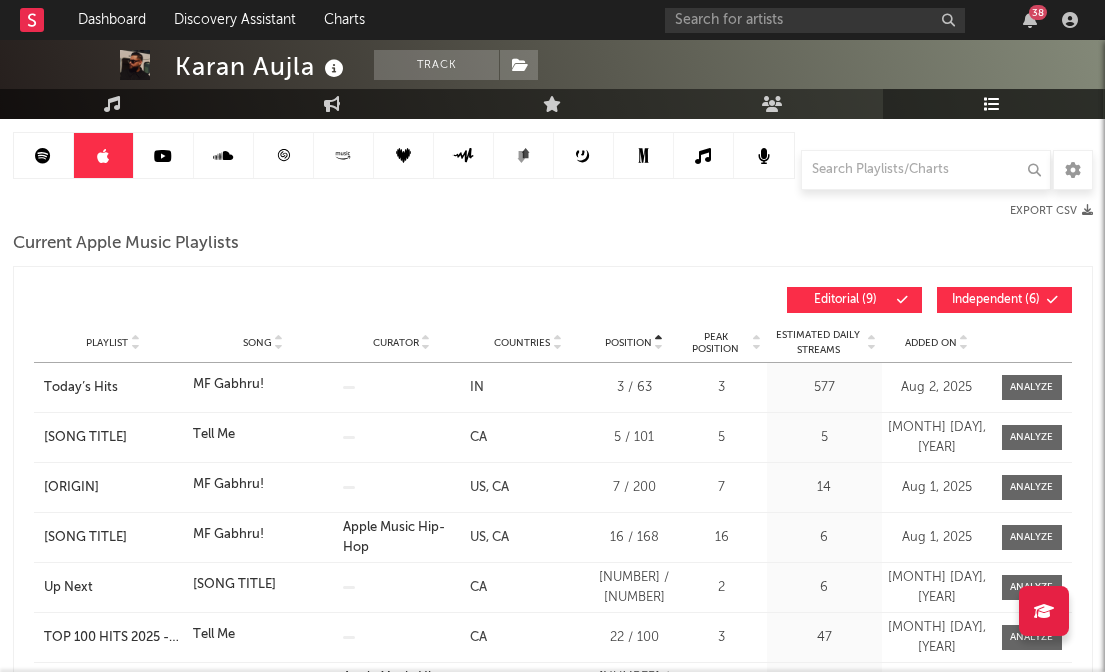 click at bounding box center [659, 347] 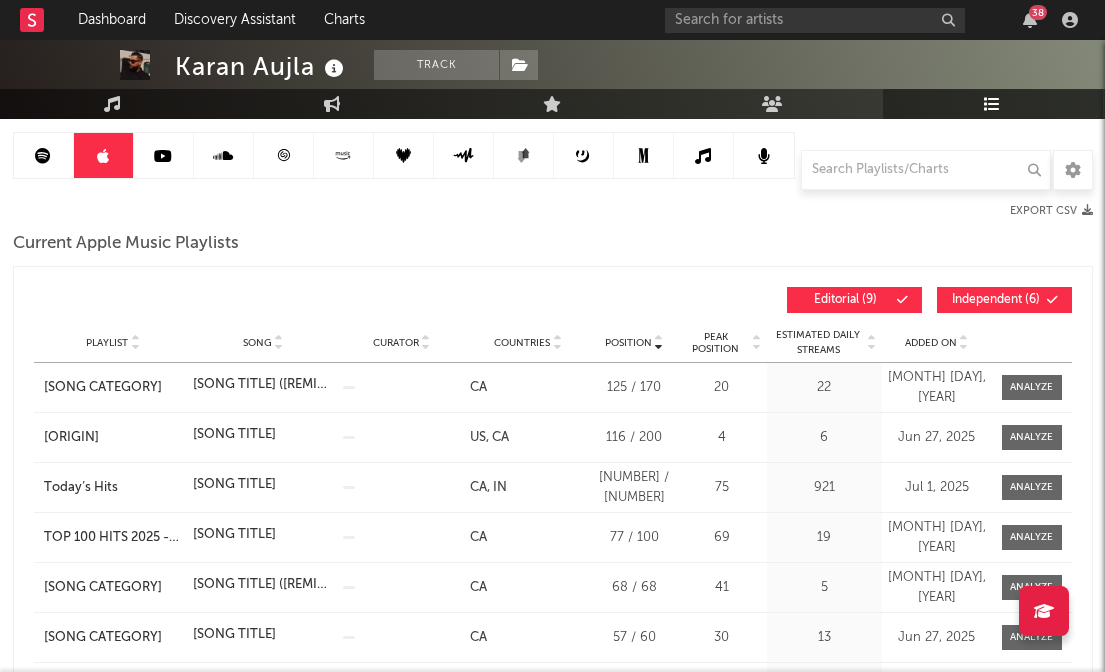 click at bounding box center [659, 339] 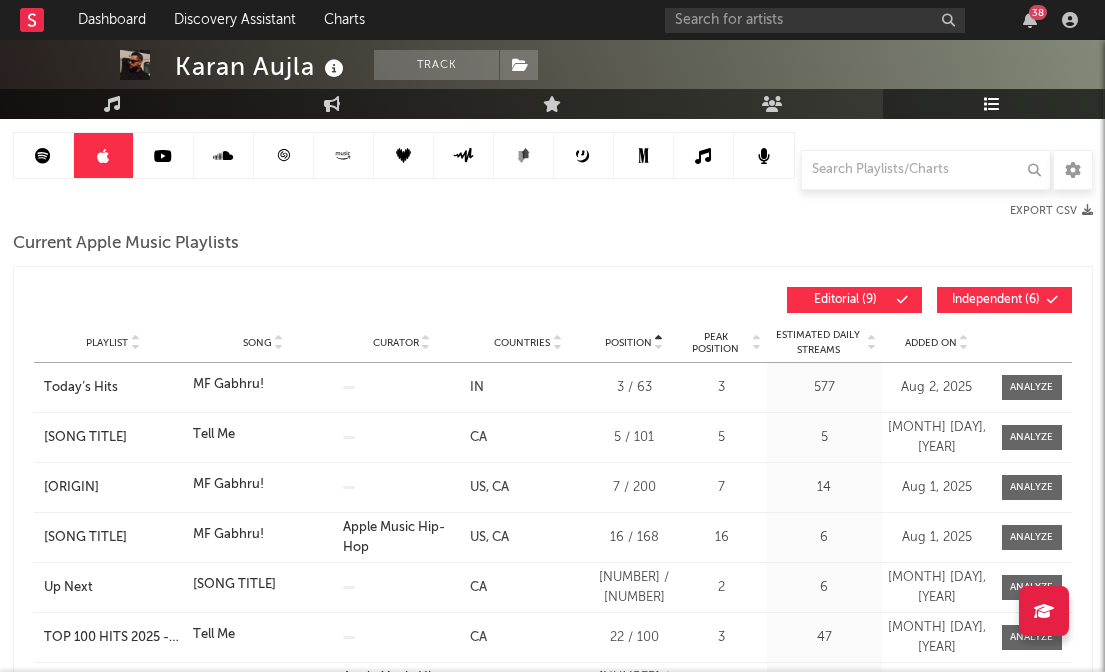 click at bounding box center [659, 339] 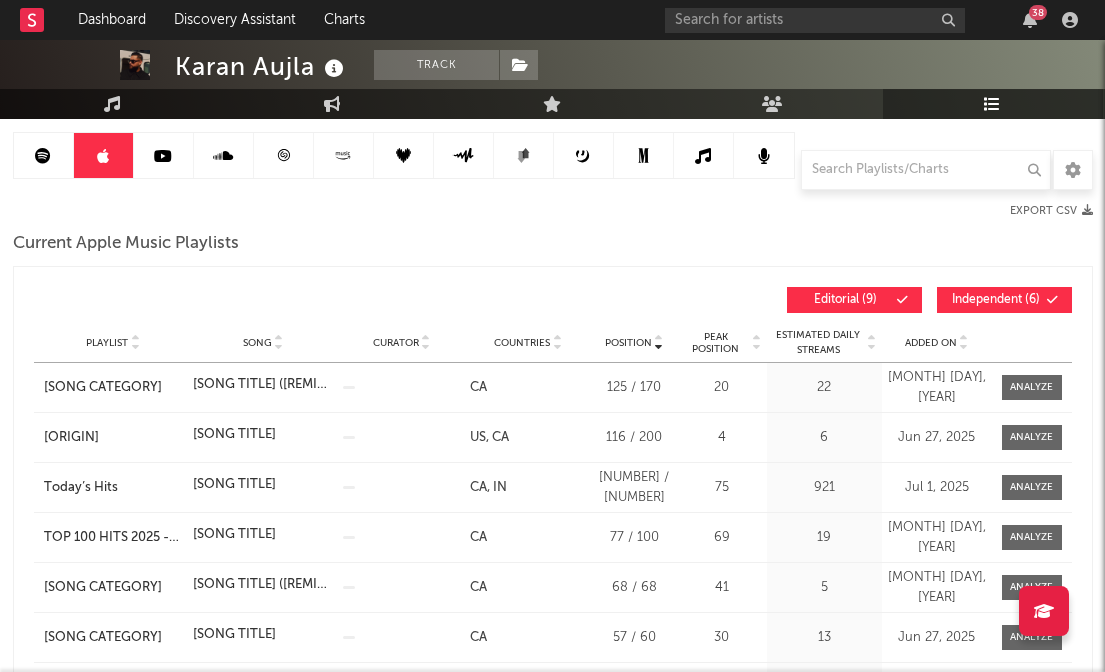 click at bounding box center [659, 339] 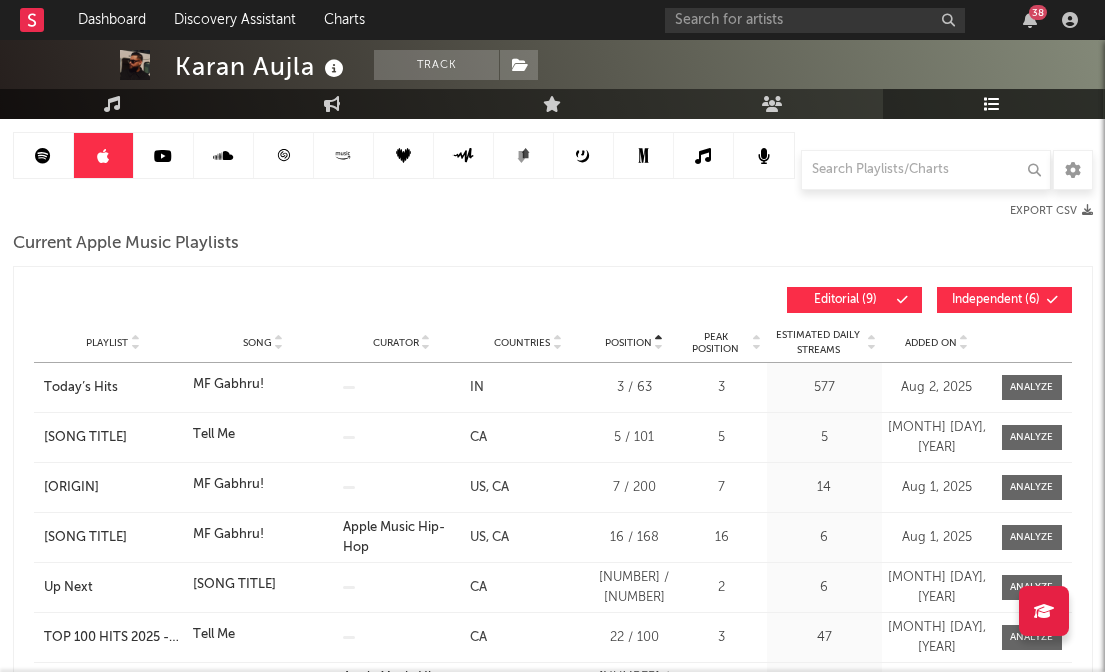 click at bounding box center (659, 339) 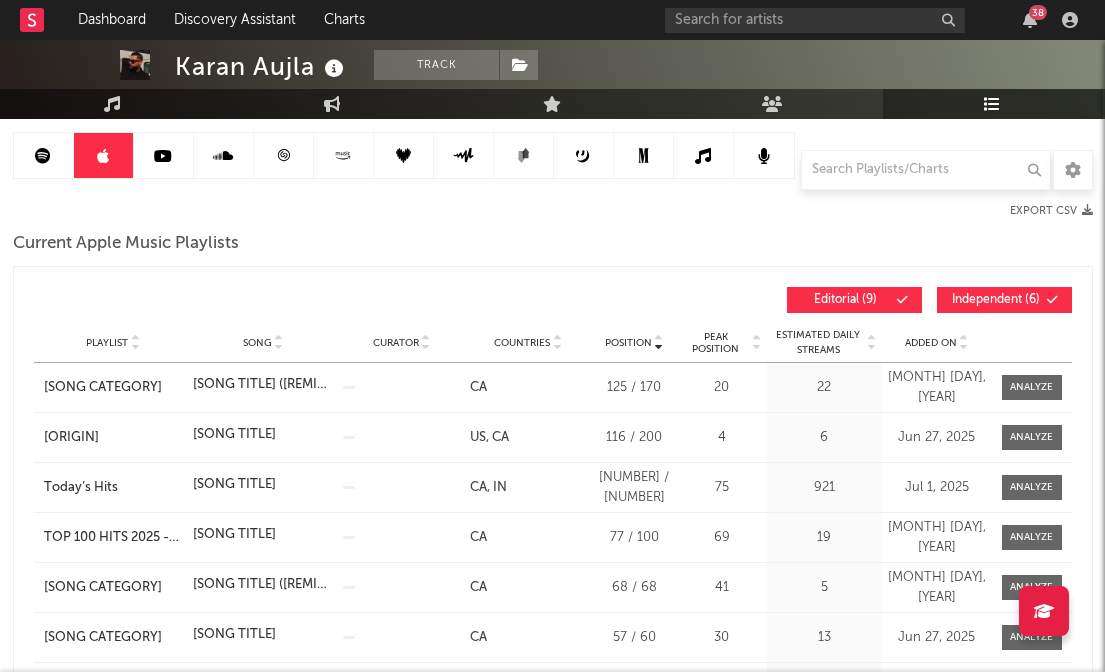 click at bounding box center (659, 339) 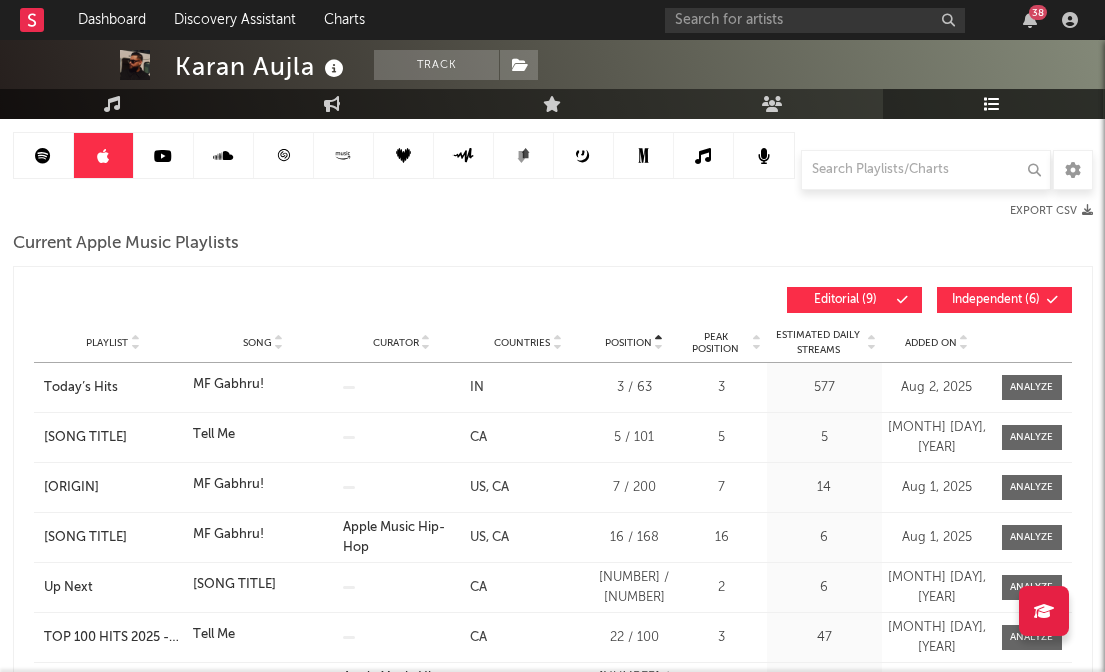 click at bounding box center (659, 339) 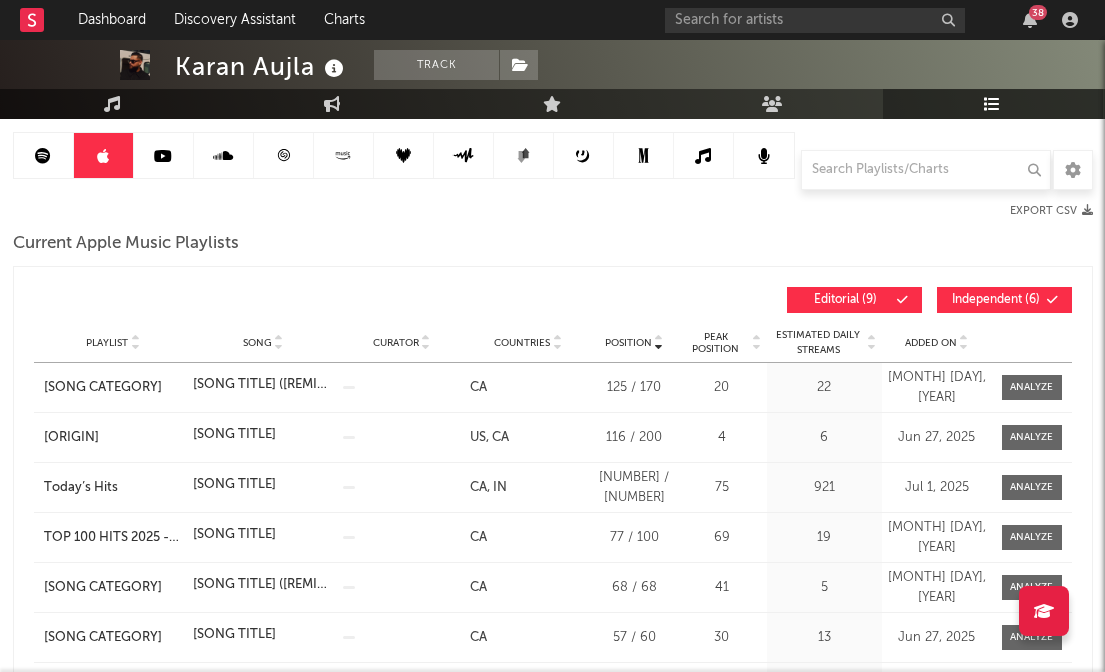 click at bounding box center [659, 339] 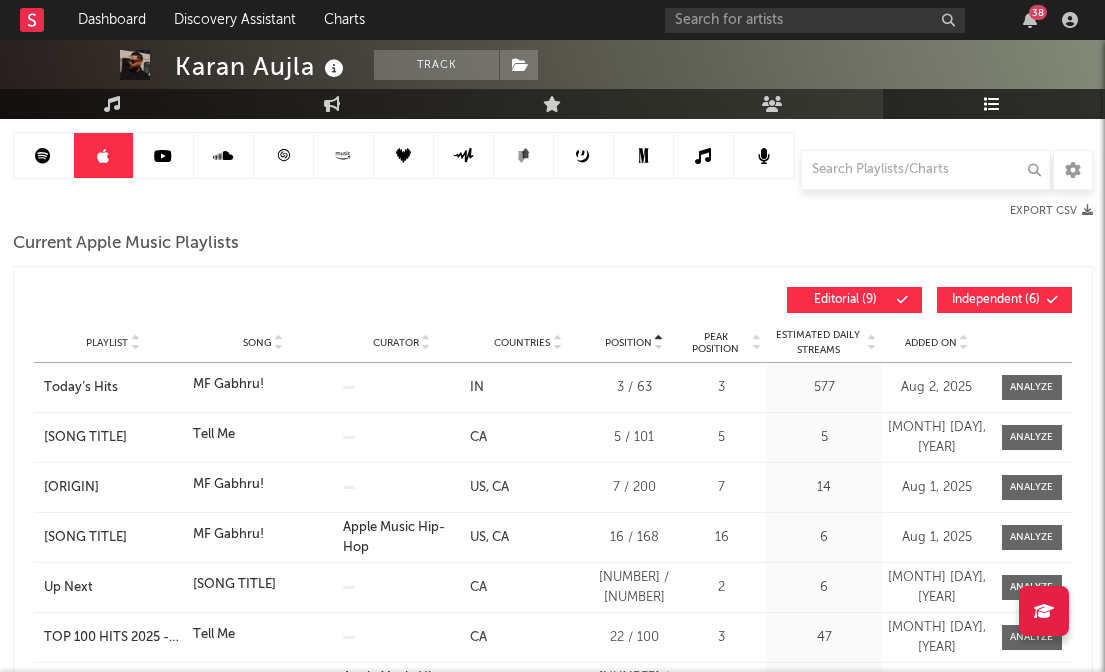 scroll, scrollTop: 0, scrollLeft: 0, axis: both 